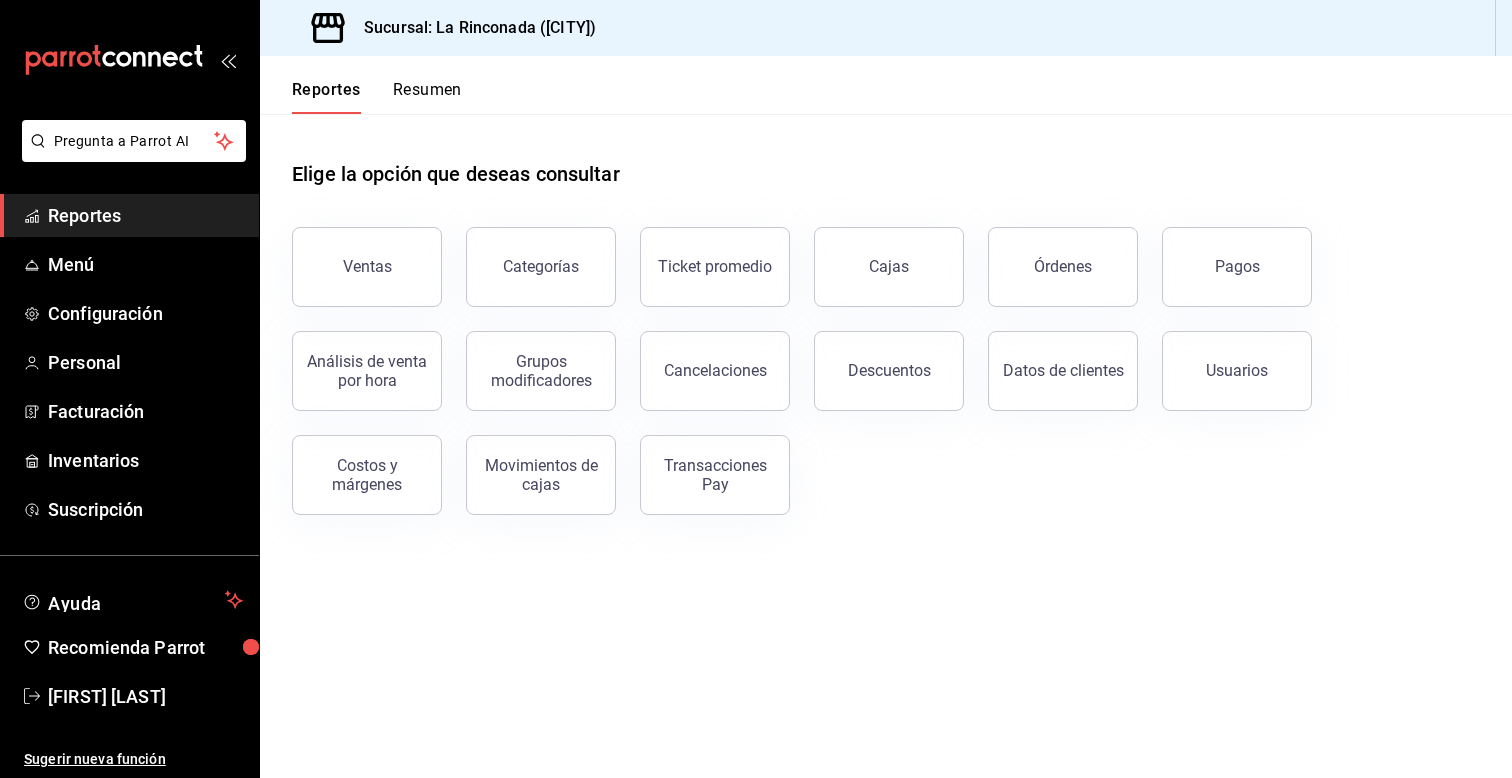 scroll, scrollTop: 0, scrollLeft: 0, axis: both 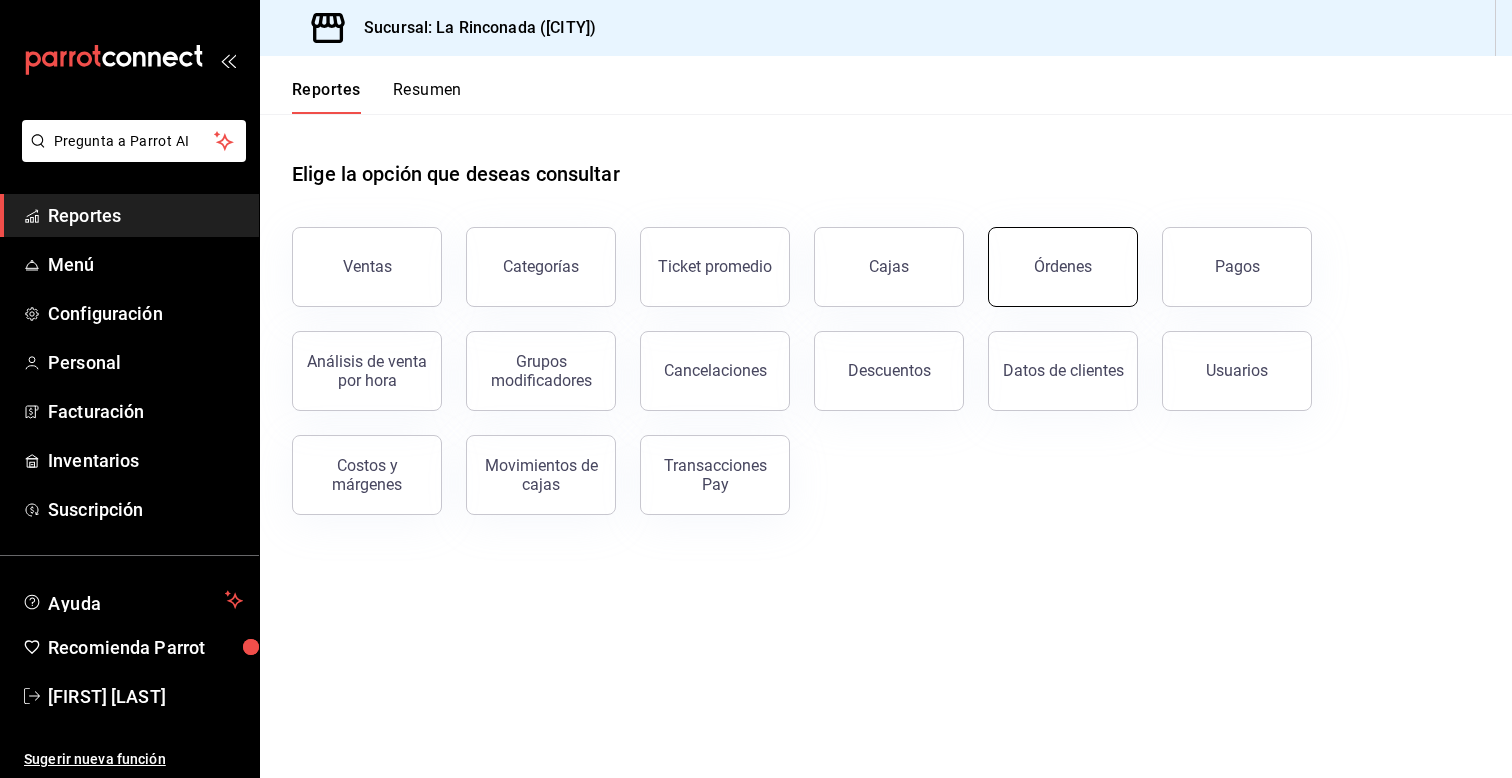click on "Órdenes" at bounding box center [1063, 267] 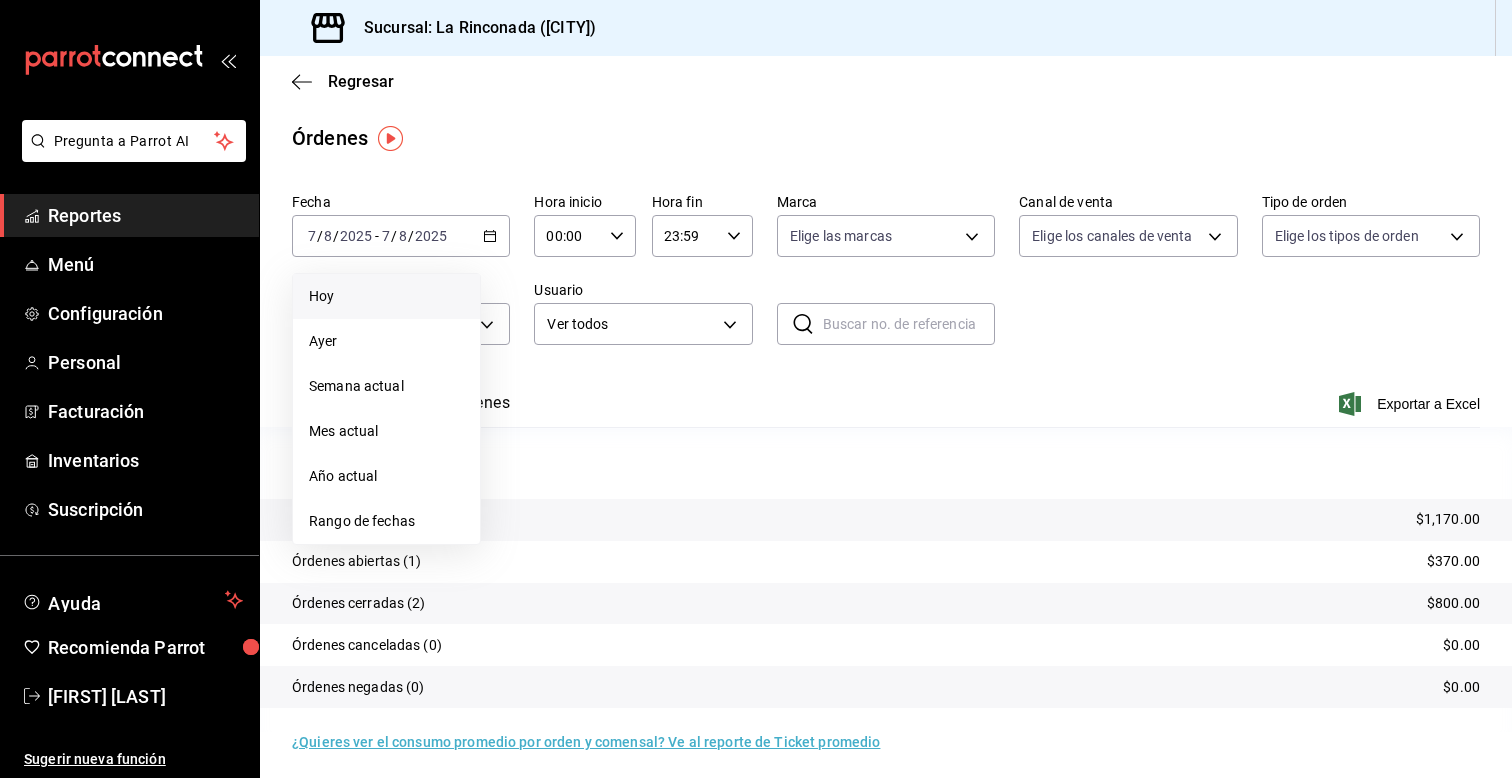 click on "Hoy" at bounding box center (386, 296) 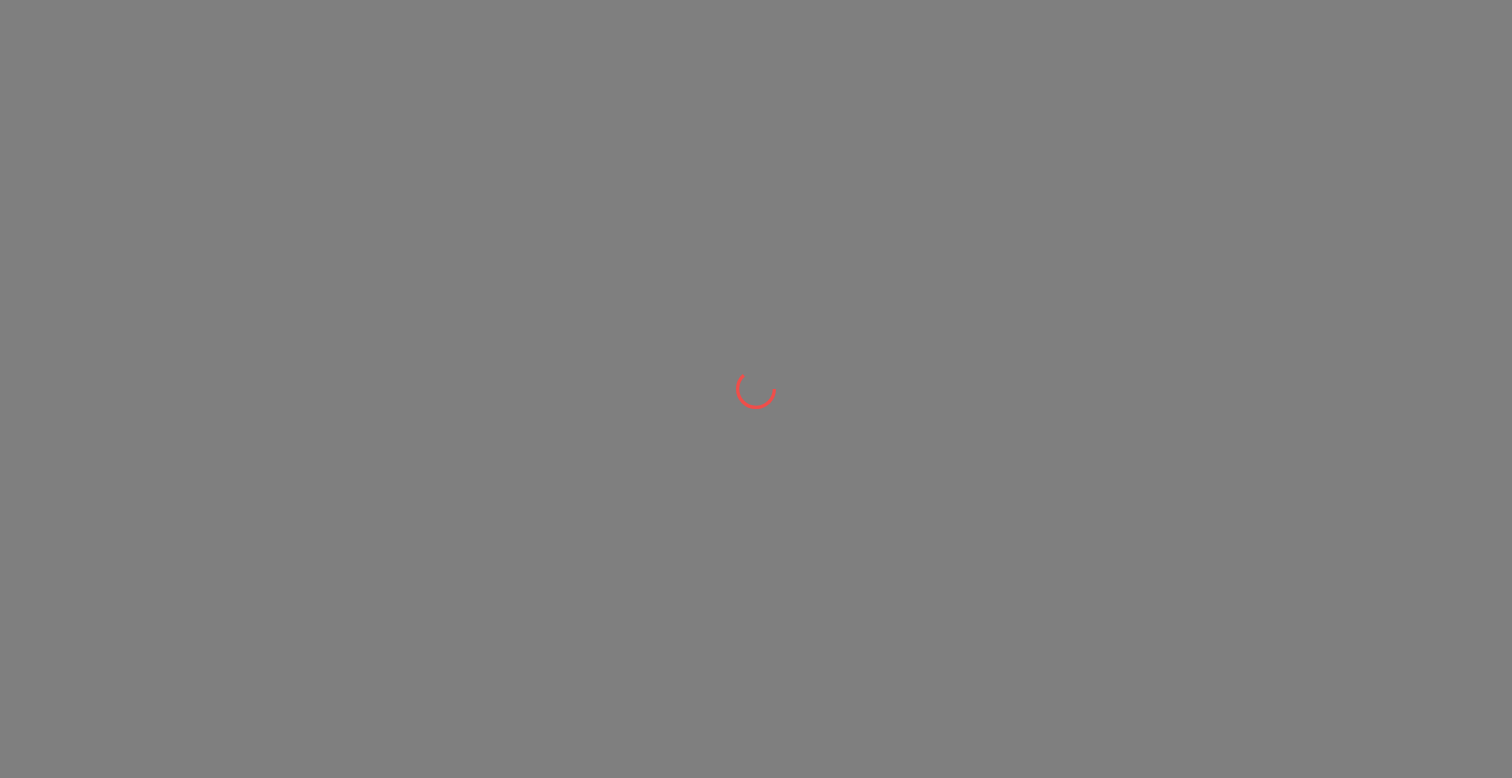 scroll, scrollTop: 0, scrollLeft: 0, axis: both 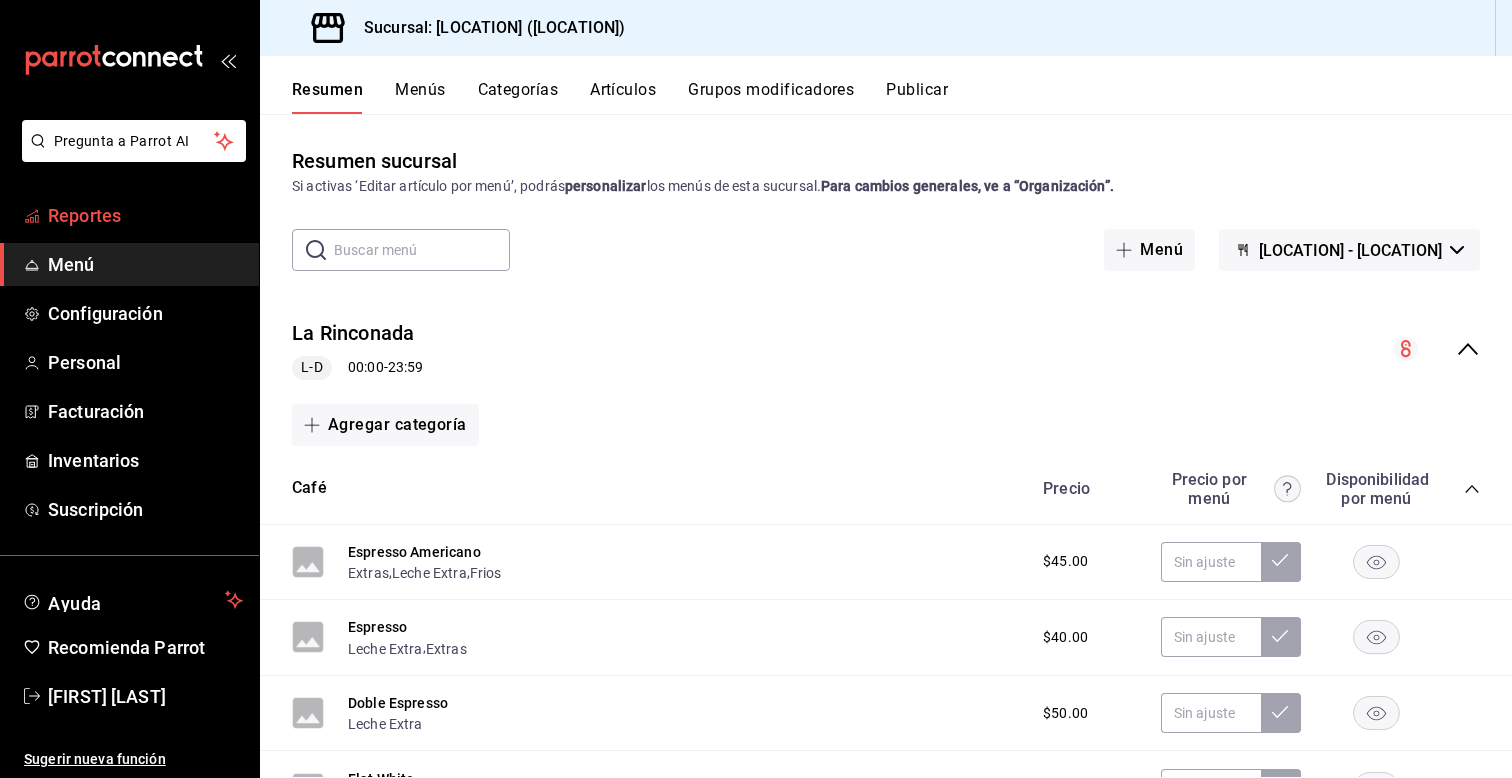 click on "Reportes" at bounding box center (145, 215) 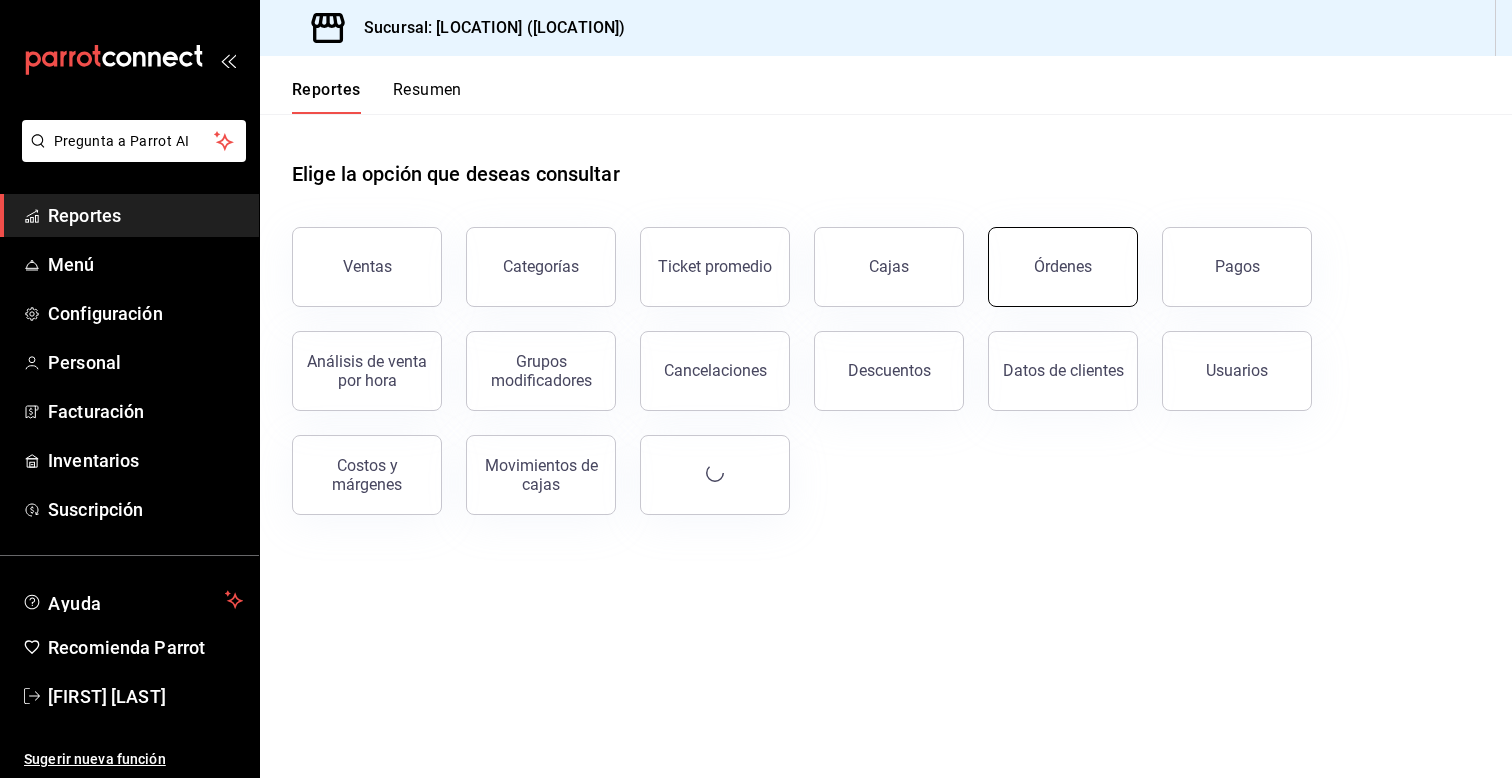 click on "Órdenes" at bounding box center [1063, 266] 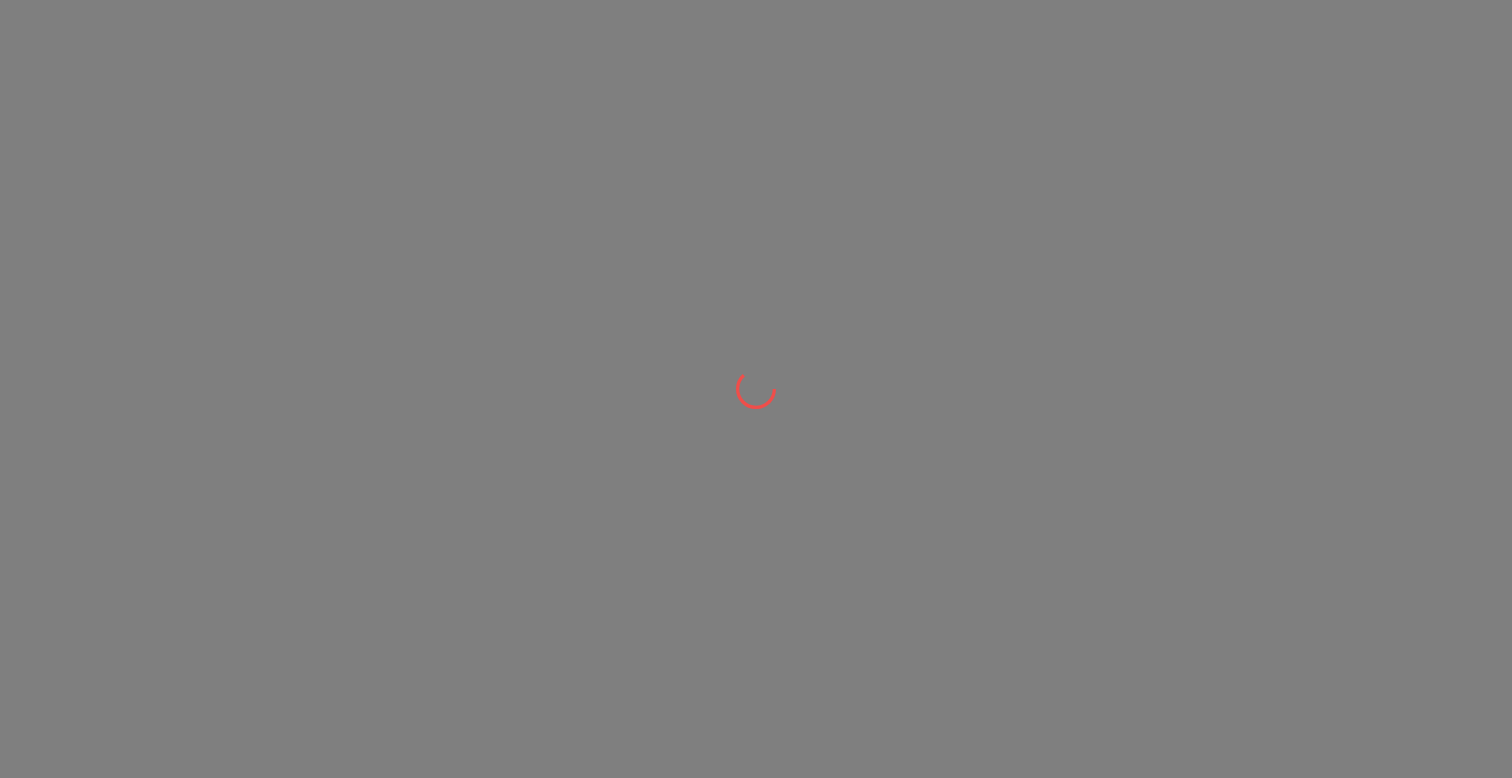 scroll, scrollTop: 0, scrollLeft: 0, axis: both 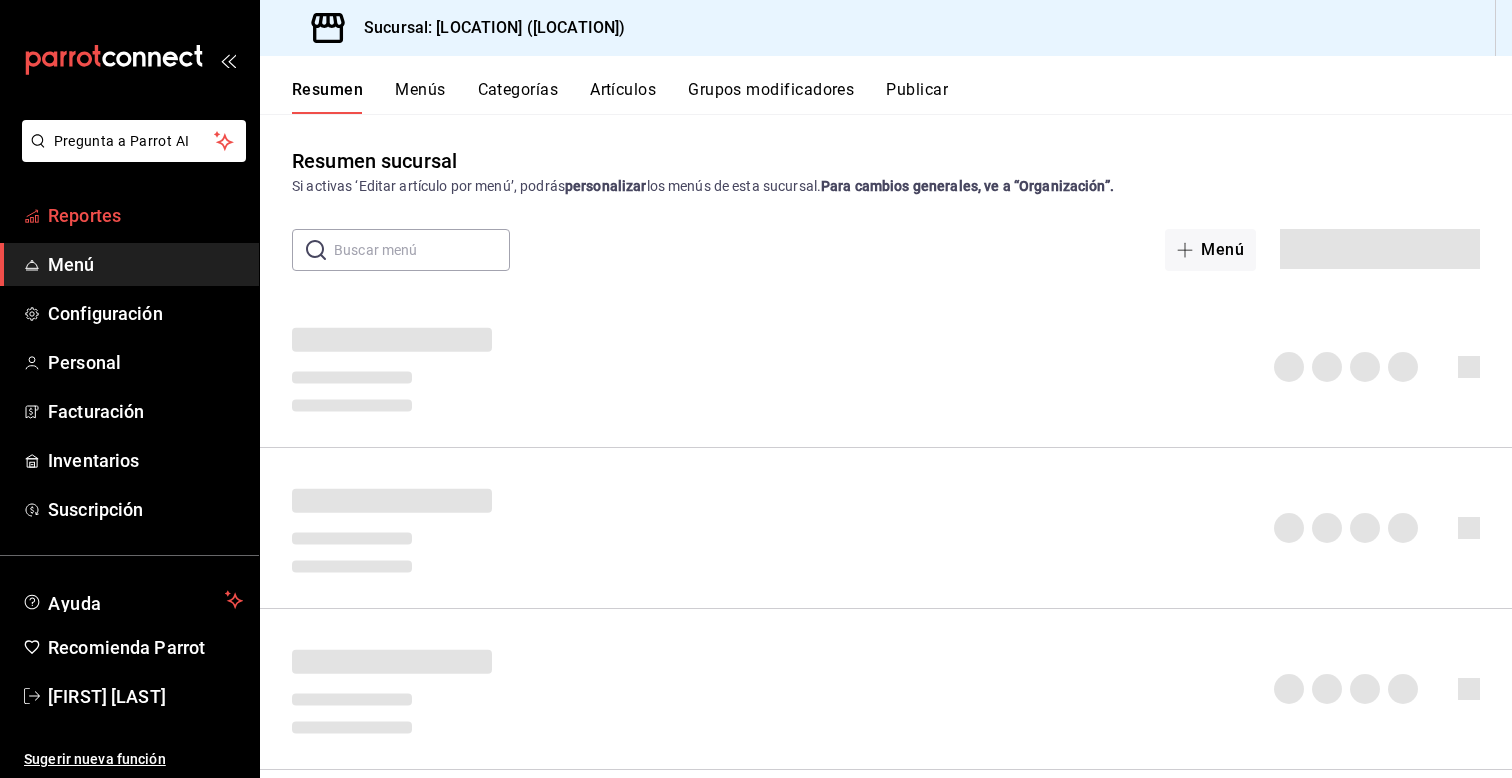 click on "Reportes" at bounding box center (145, 215) 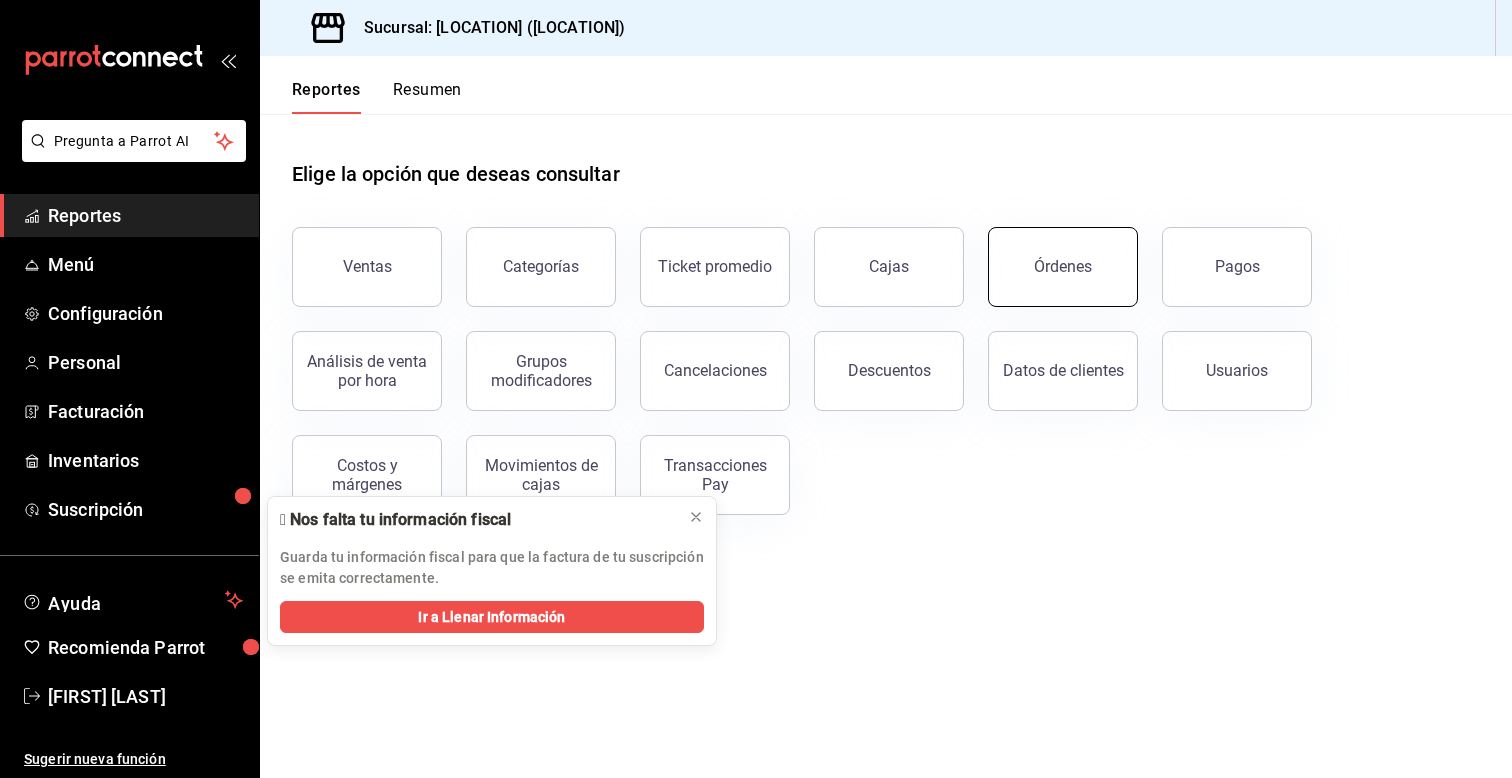 click on "Órdenes" at bounding box center (1063, 266) 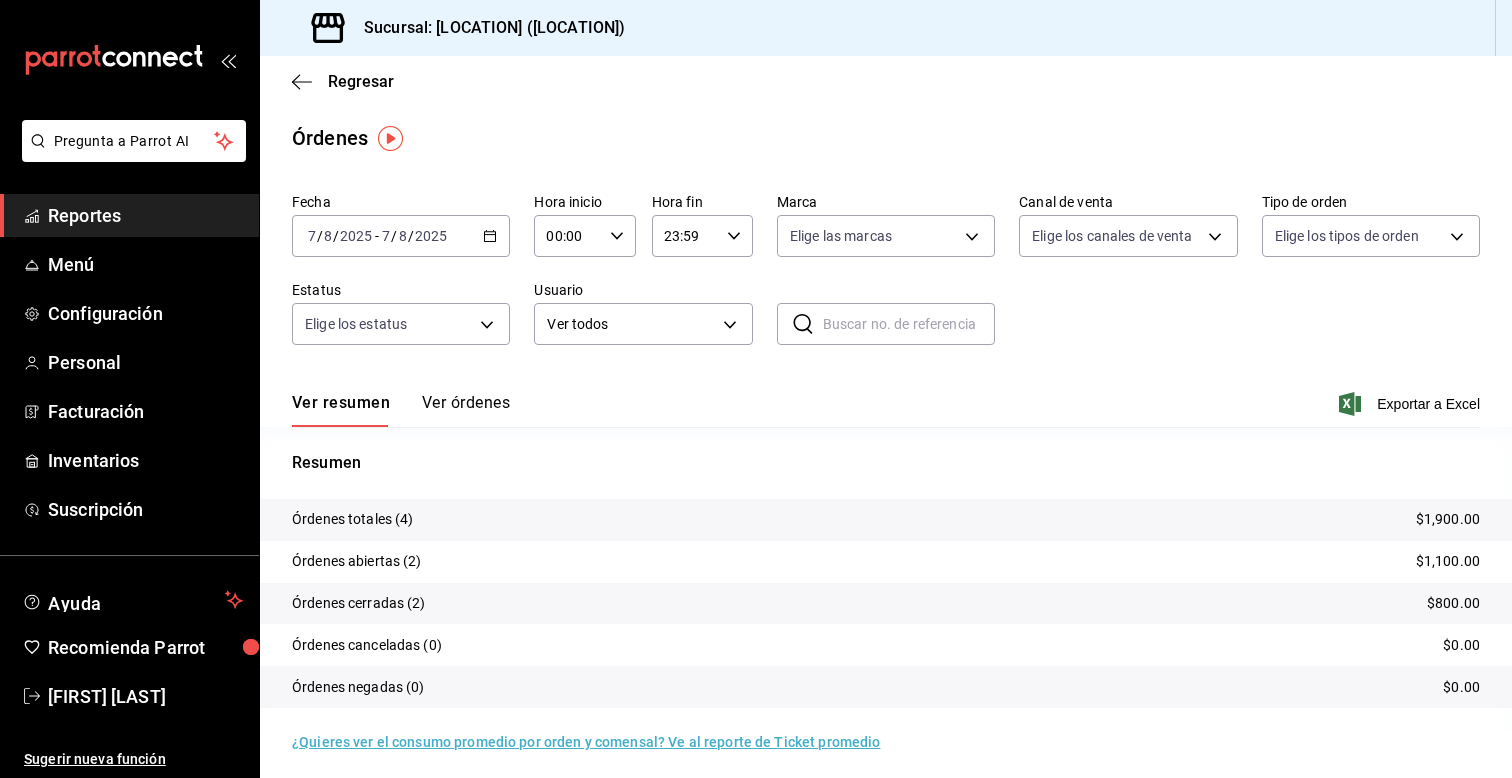 click on "Reportes" at bounding box center [145, 215] 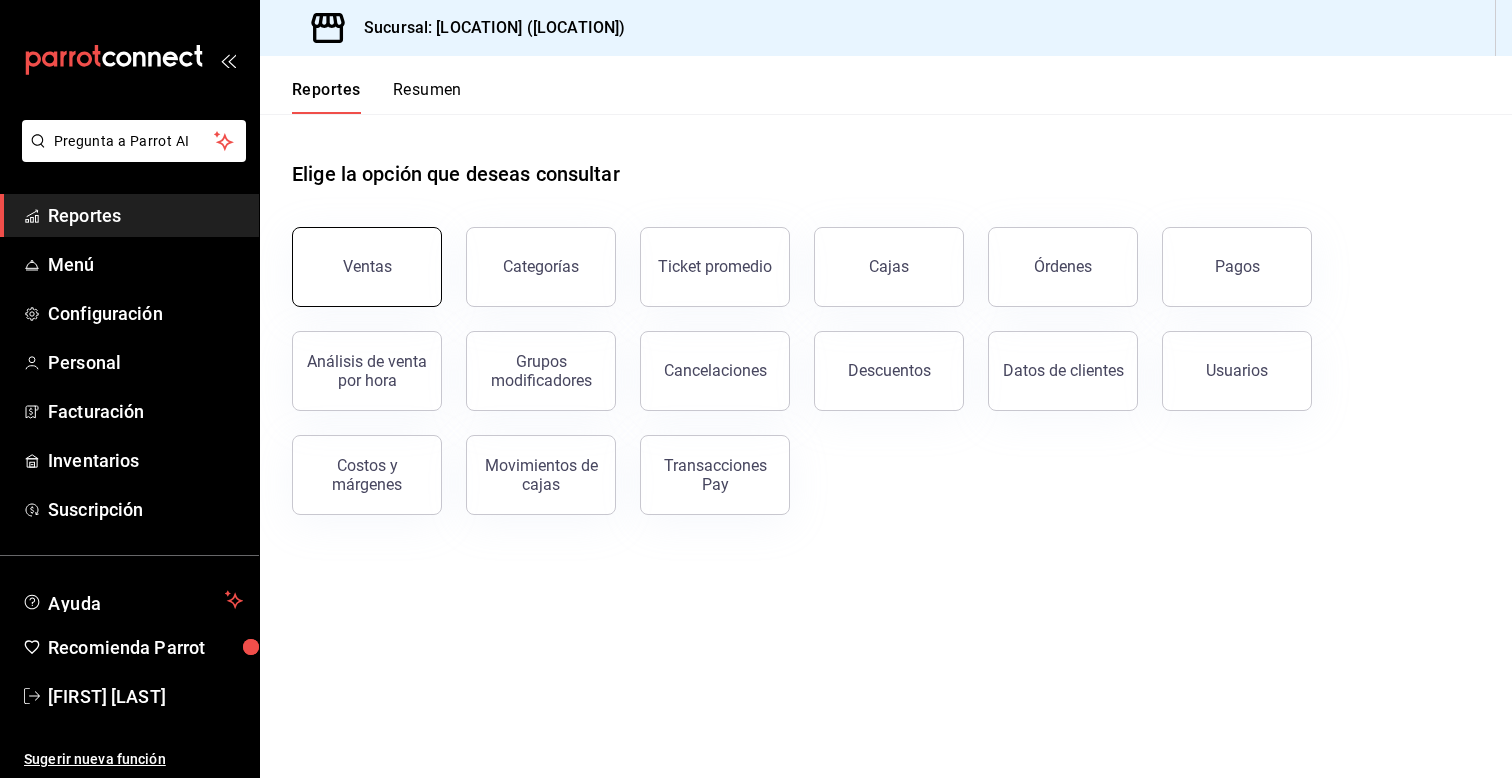 click on "Ventas" at bounding box center [367, 266] 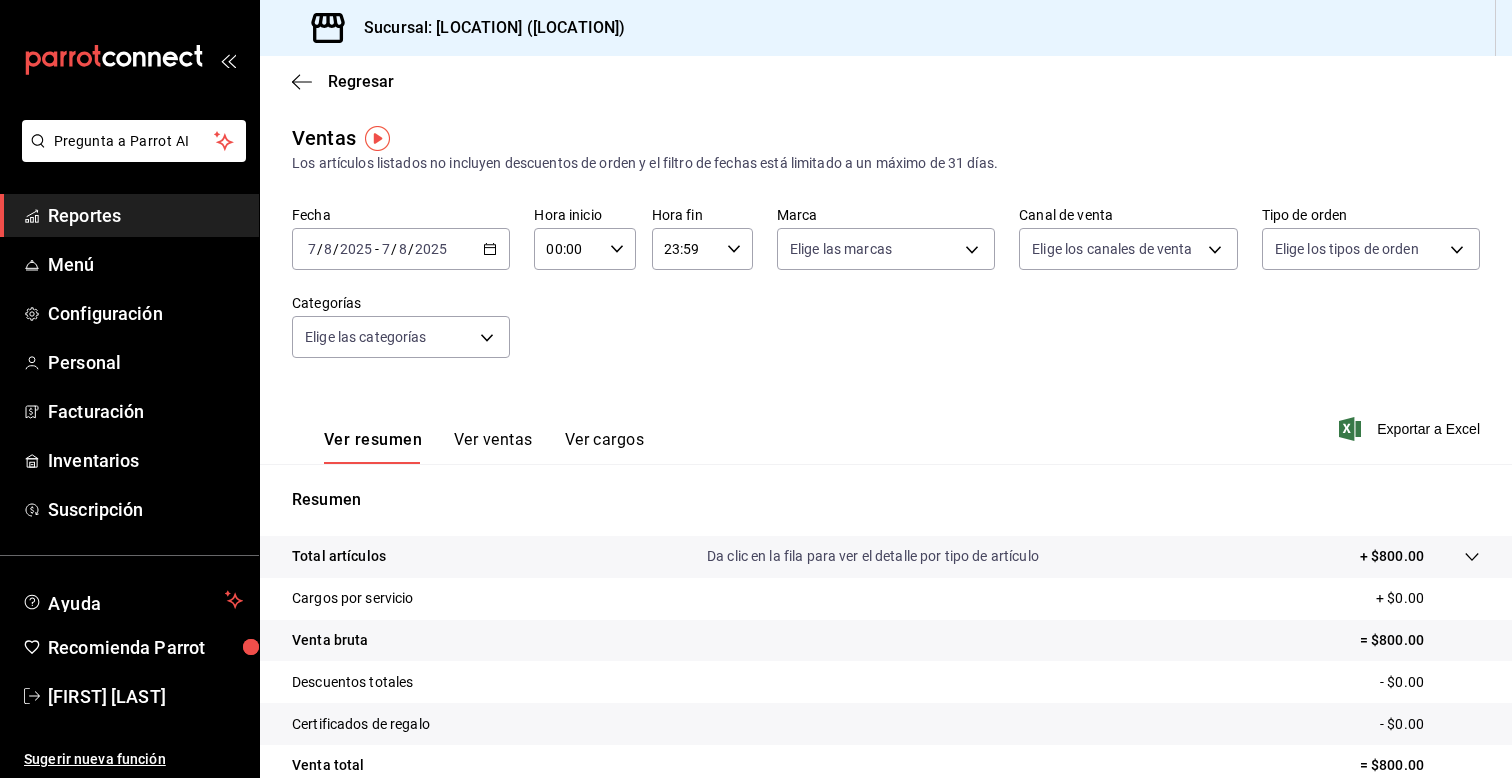 click on "Reportes" at bounding box center (145, 215) 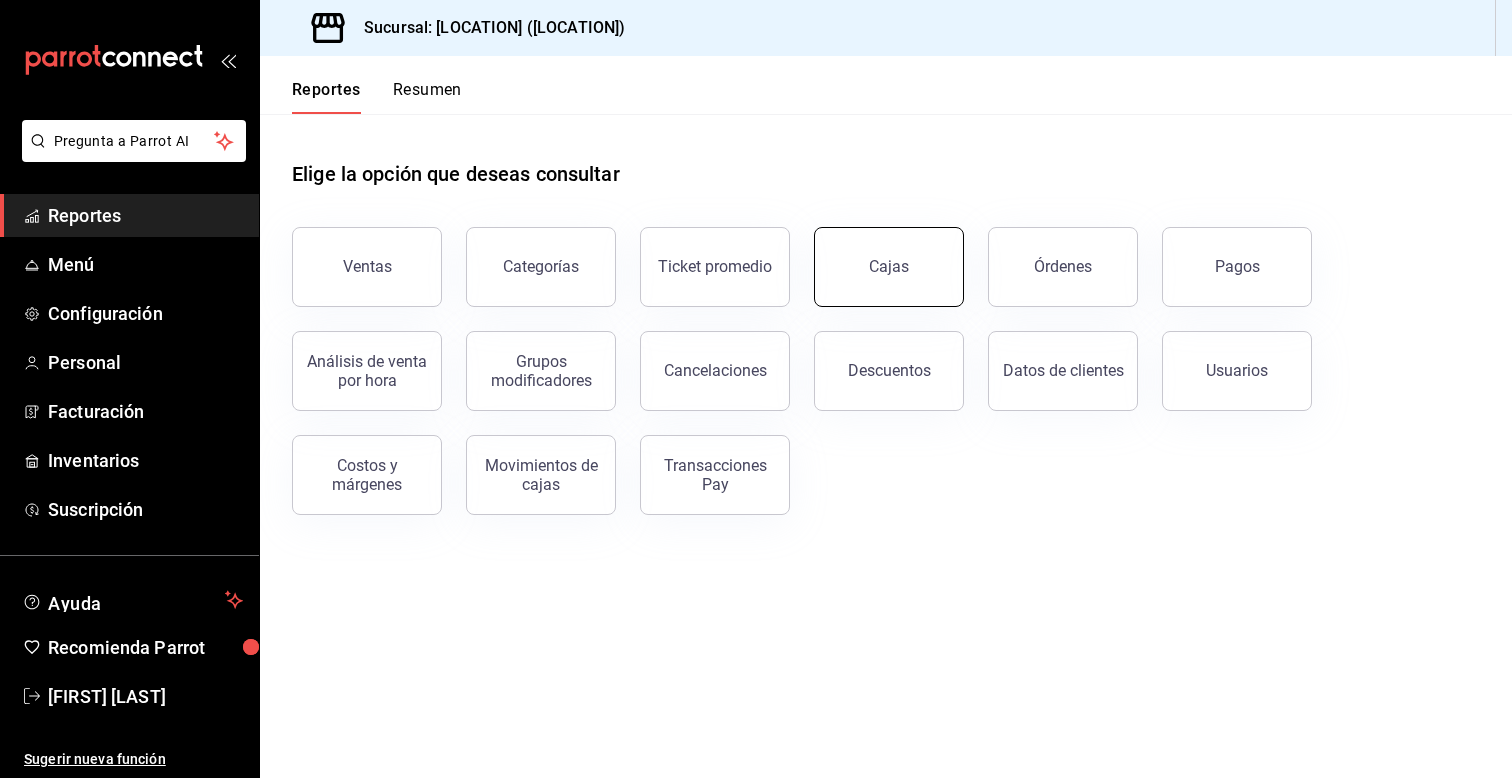 click on "Cajas" at bounding box center (889, 267) 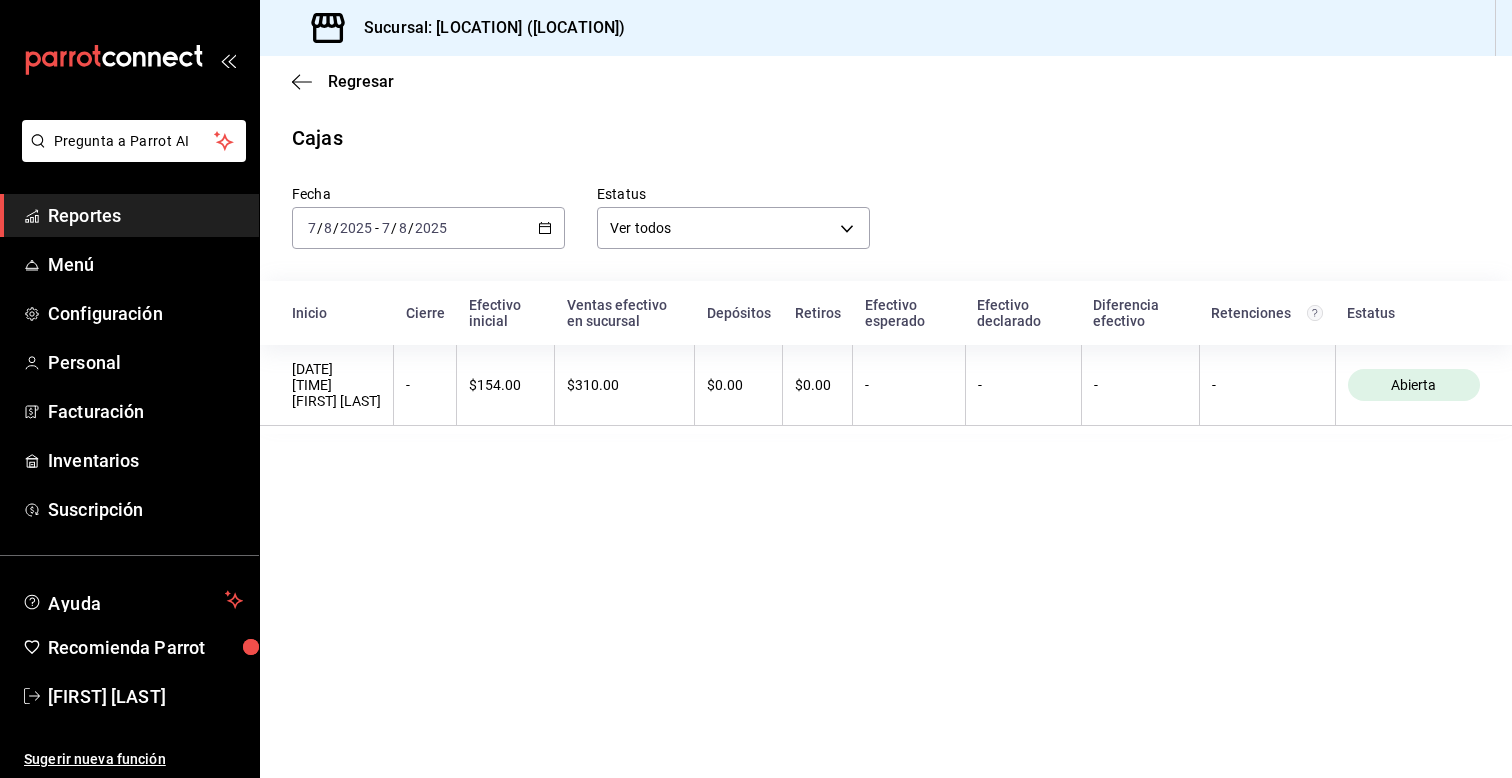 click on "Reportes" at bounding box center (145, 215) 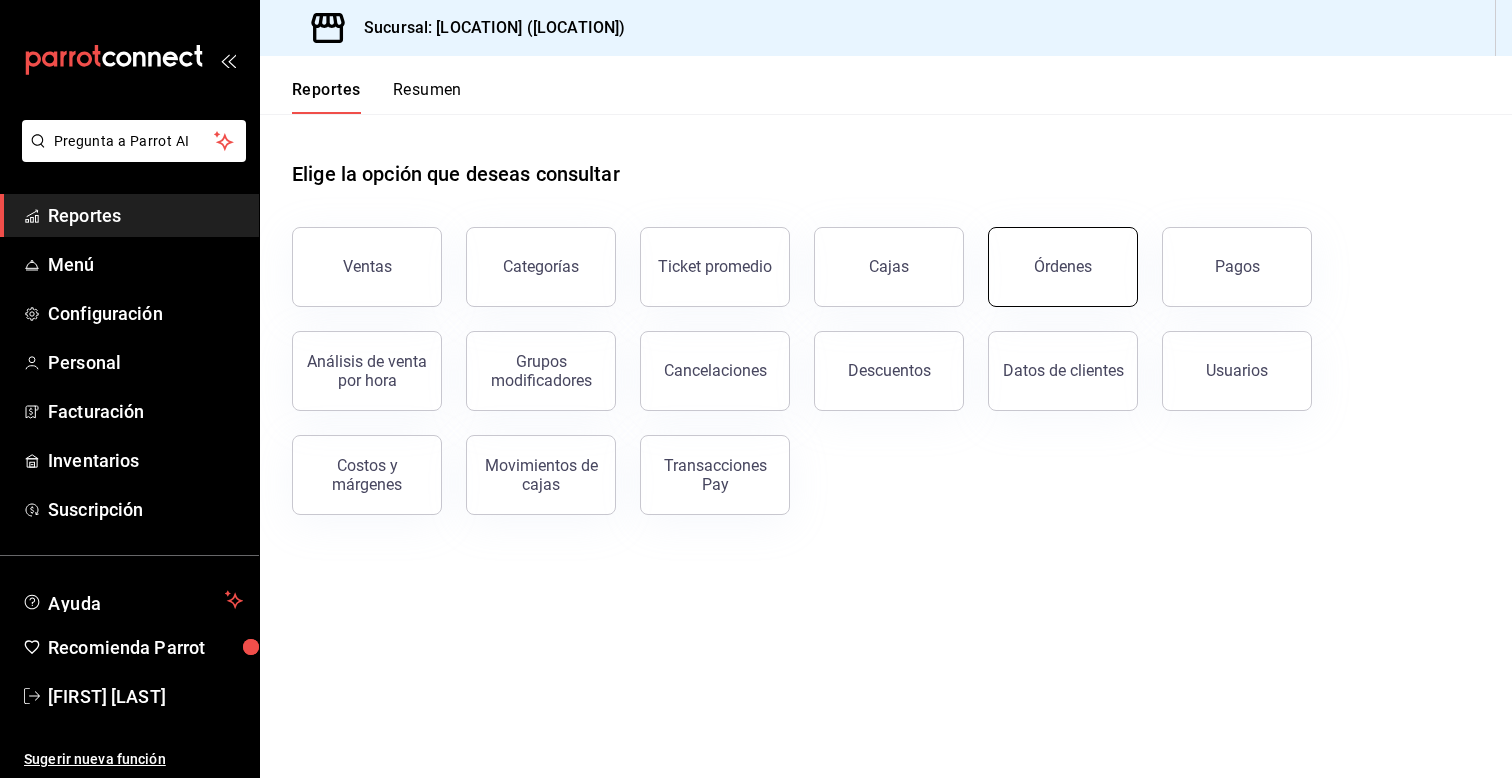 click on "Órdenes" at bounding box center [1063, 267] 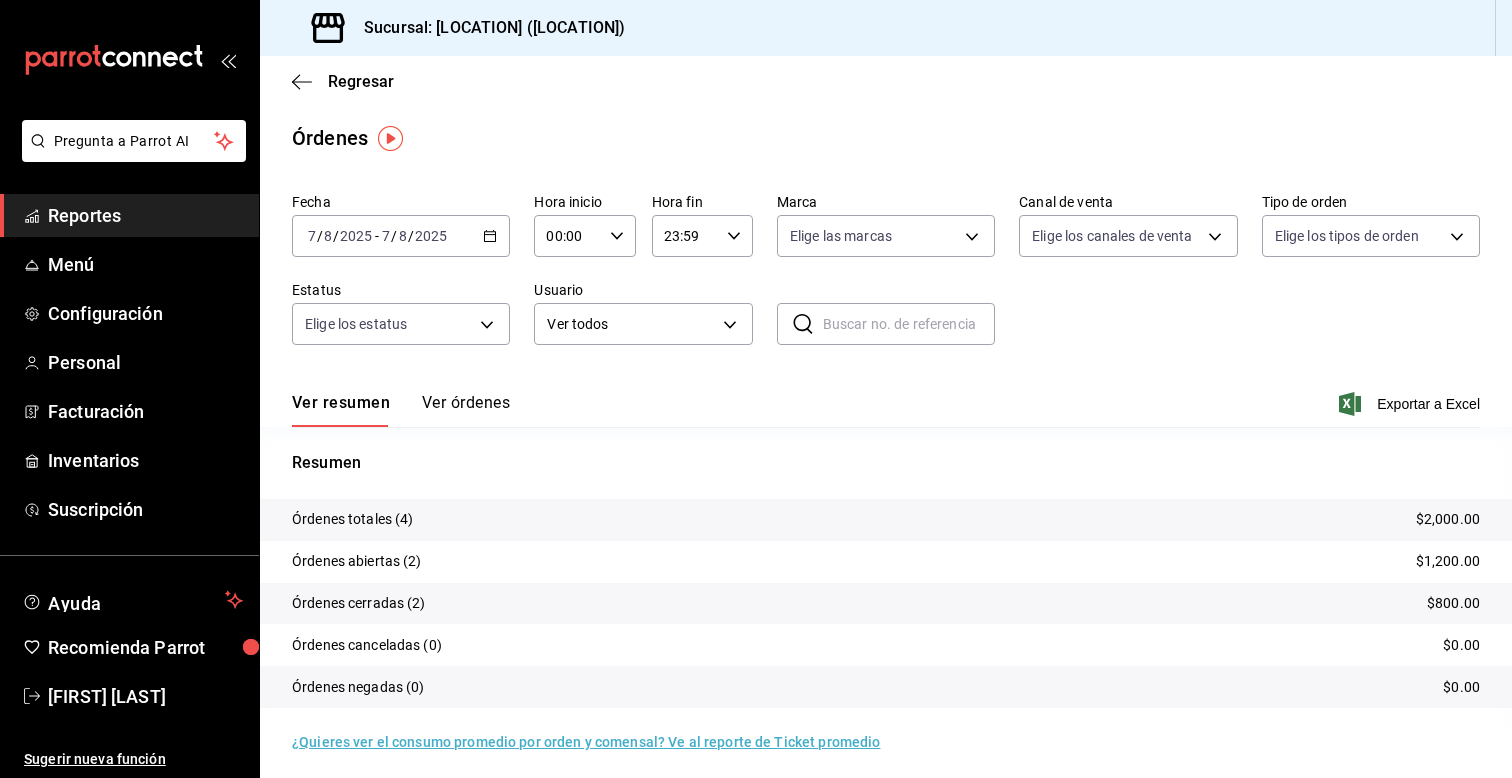 click on "Reportes" at bounding box center [145, 215] 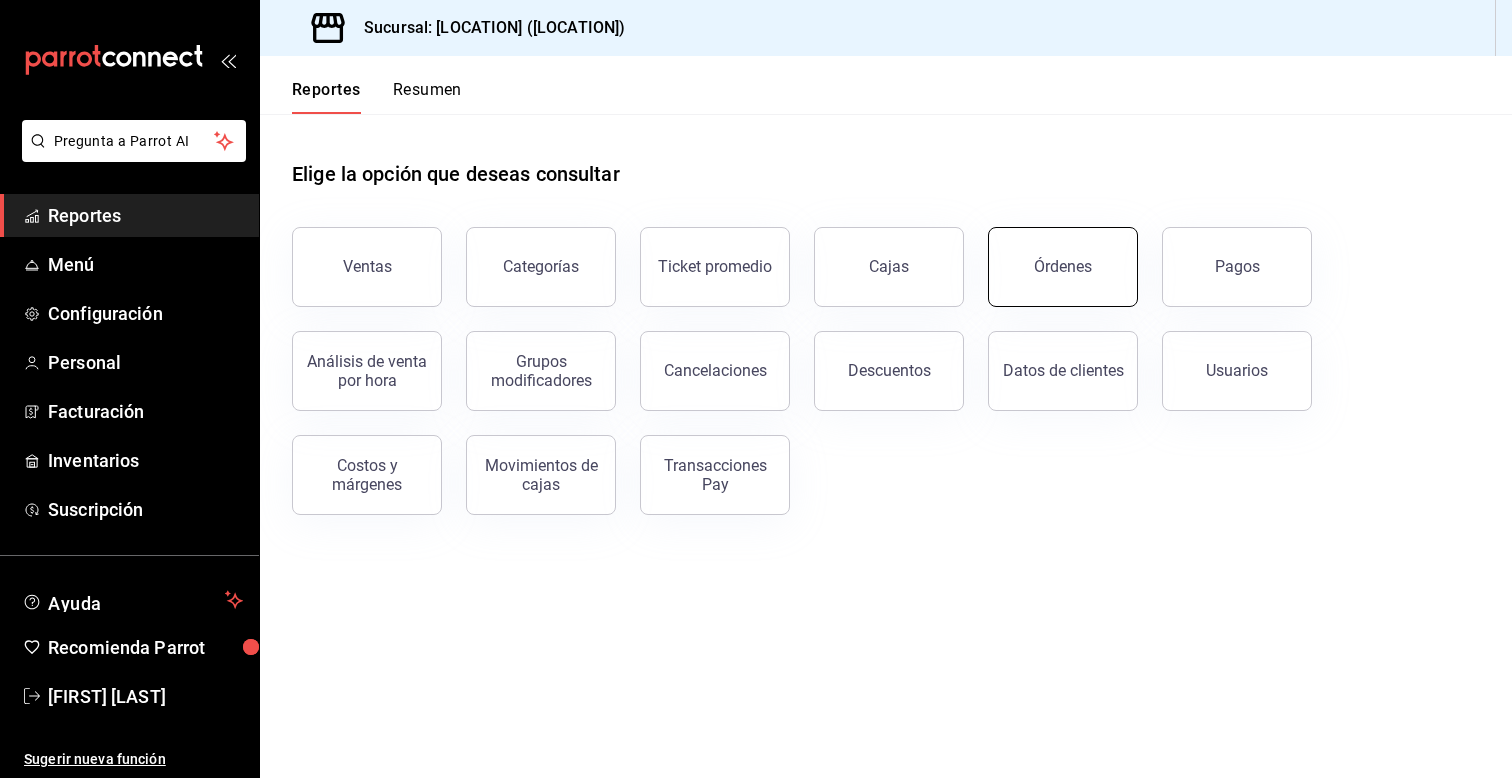 click on "Órdenes" at bounding box center (1063, 266) 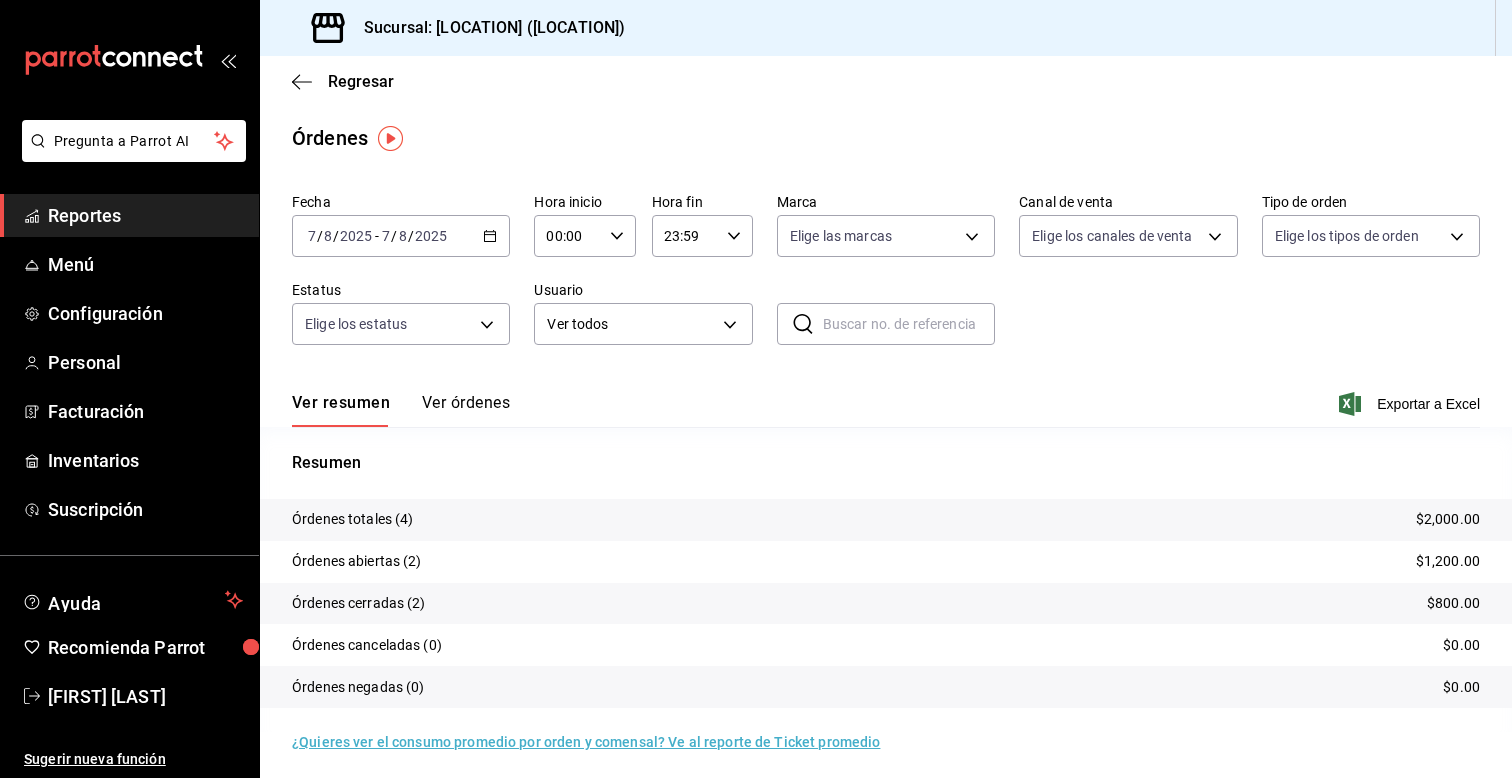 click on "Reportes" at bounding box center [145, 215] 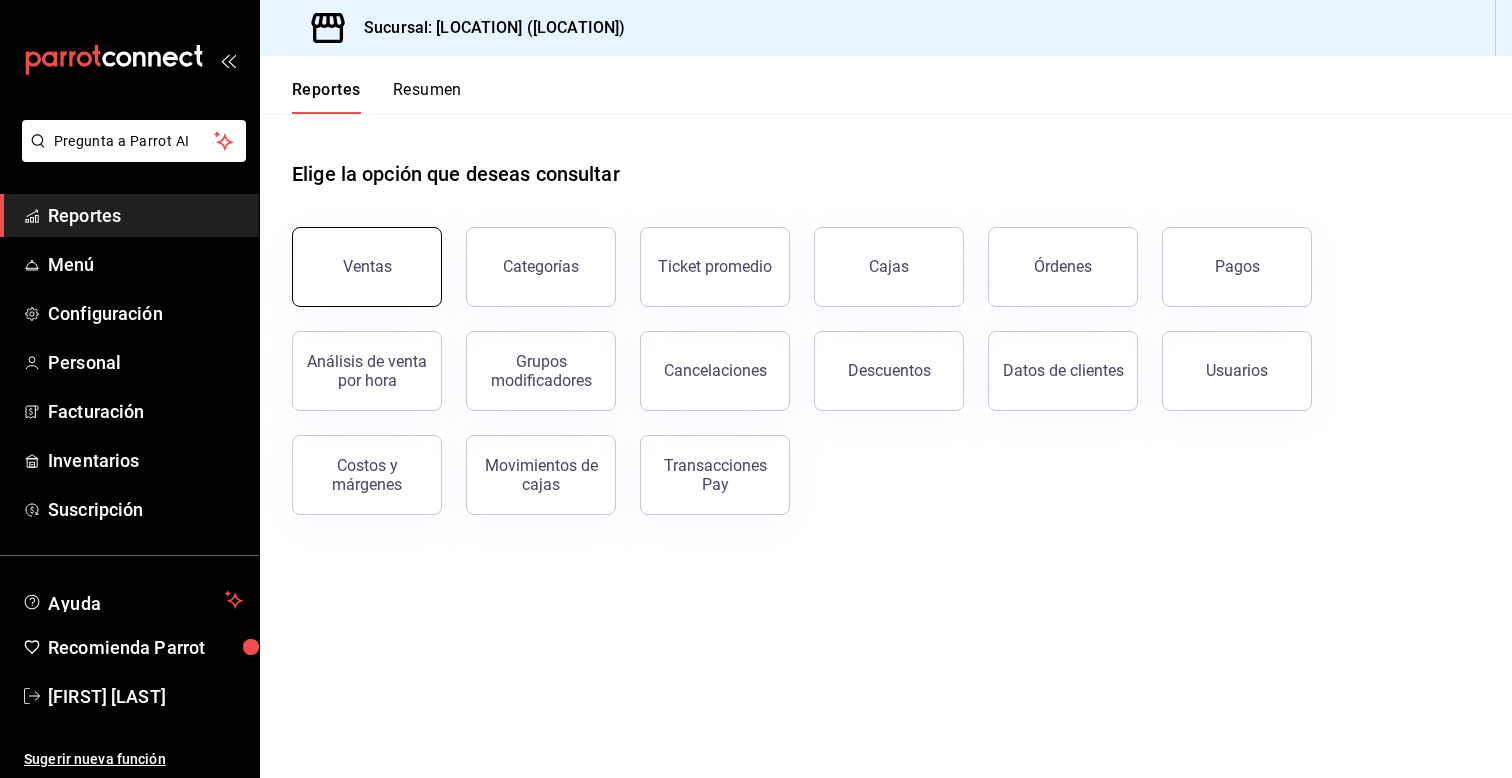 click on "Ventas" at bounding box center [367, 266] 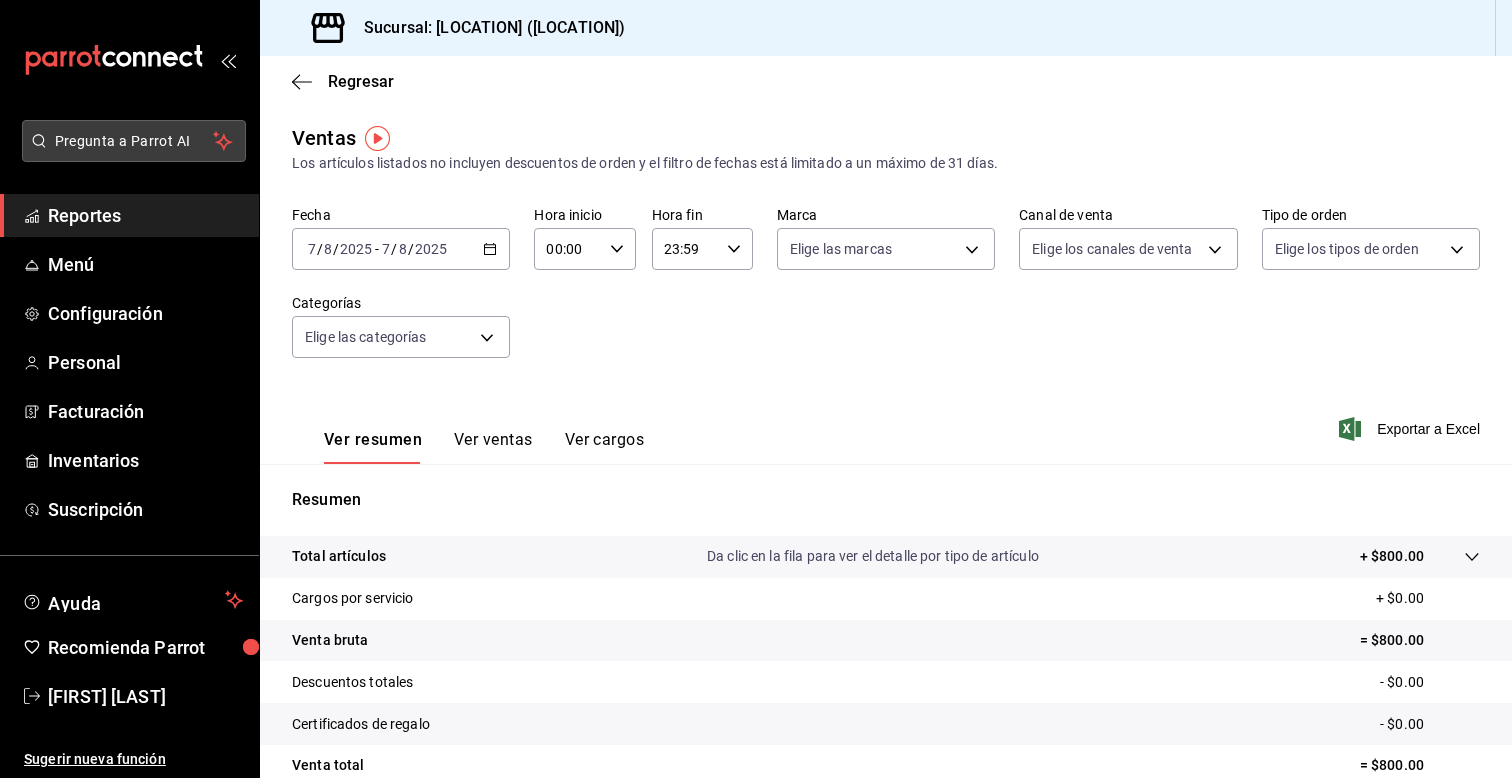 click on "Pregunta a Parrot AI" at bounding box center (134, 141) 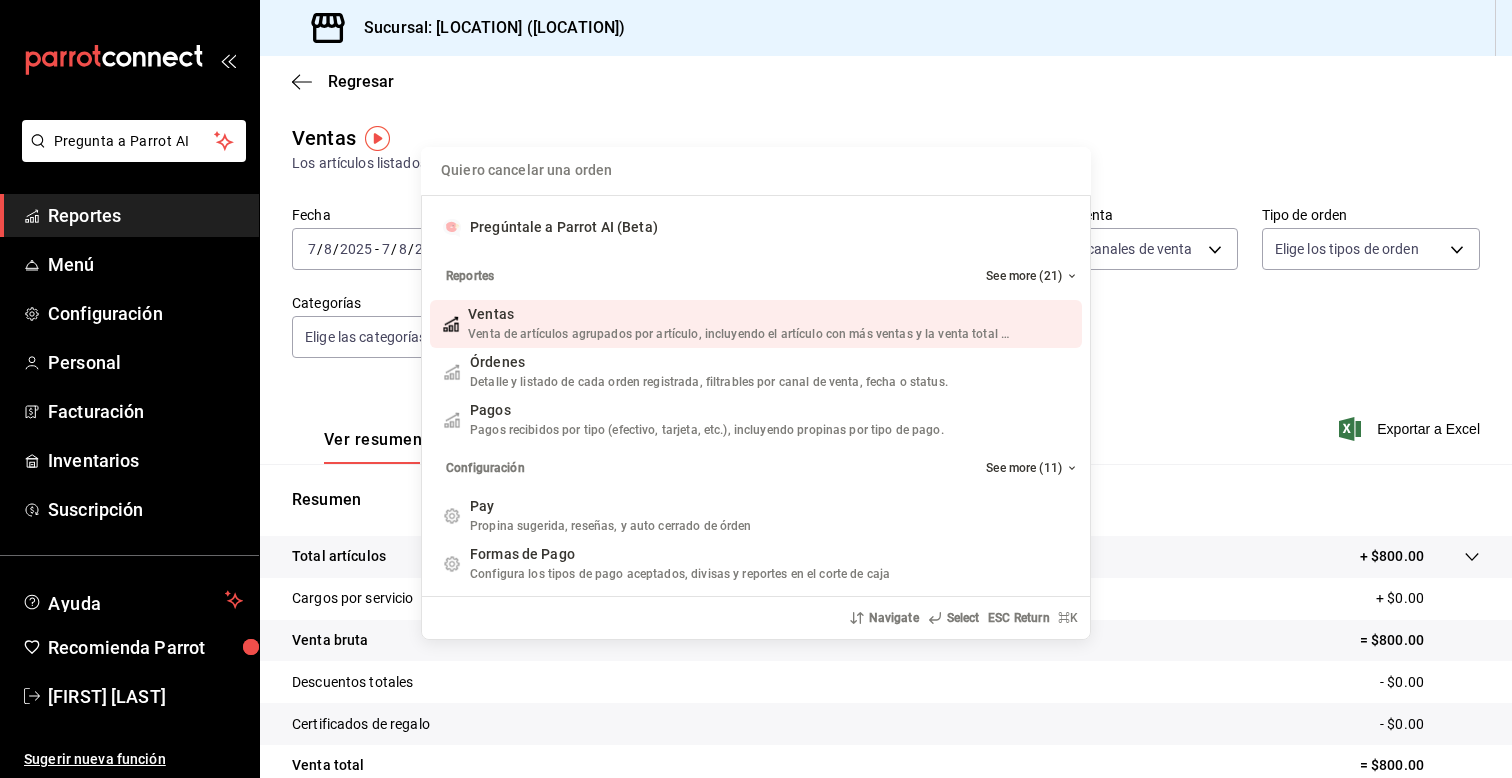 click on "Quiero cancelar una orden Pregúntale a Parrot AI (Beta) Reportes See more (21) Ventas Venta de artículos agrupados por artículo, incluyendo el artículo con más ventas y la venta total por periodo. Add shortcut Órdenes Detalle y listado de cada orden registrada, filtrables por canal de venta, fecha o status. Add shortcut Pagos Pagos recibidos por tipo (efectivo, tarjeta, etc.), incluyendo propinas por tipo de pago. Add shortcut Configuración See more (11) Pay Propina sugerida, reseñas, y auto cerrado de órden Add shortcut Formas de Pago Configura los tipos de pago aceptados, divisas y reportes en el corte de caja Add shortcut Descuentos Configura los descuentos aplicables a órdenes o artículos en el restaurante. Add shortcut Personal Roles Administra los roles de permisos disponibles en tu restaurante Add shortcut Usuarios Administra los usuarios, sus accesos y permisos así como notificaciones. Add shortcut Referidos Referidos Refiérenos a través de WhatsApp y recibe 1 mes gratis de suscripción" at bounding box center [756, 389] 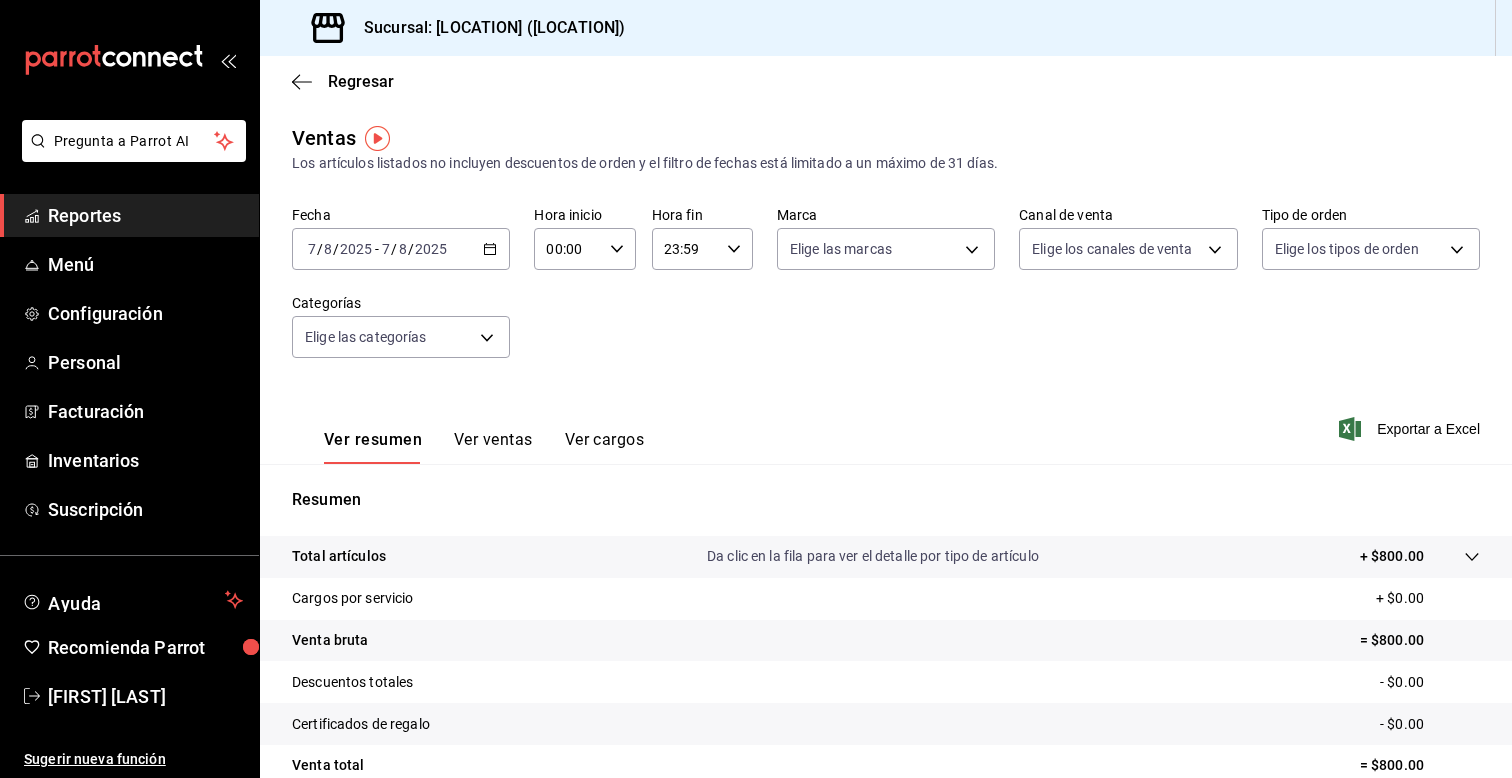 click on "Reportes" at bounding box center [145, 215] 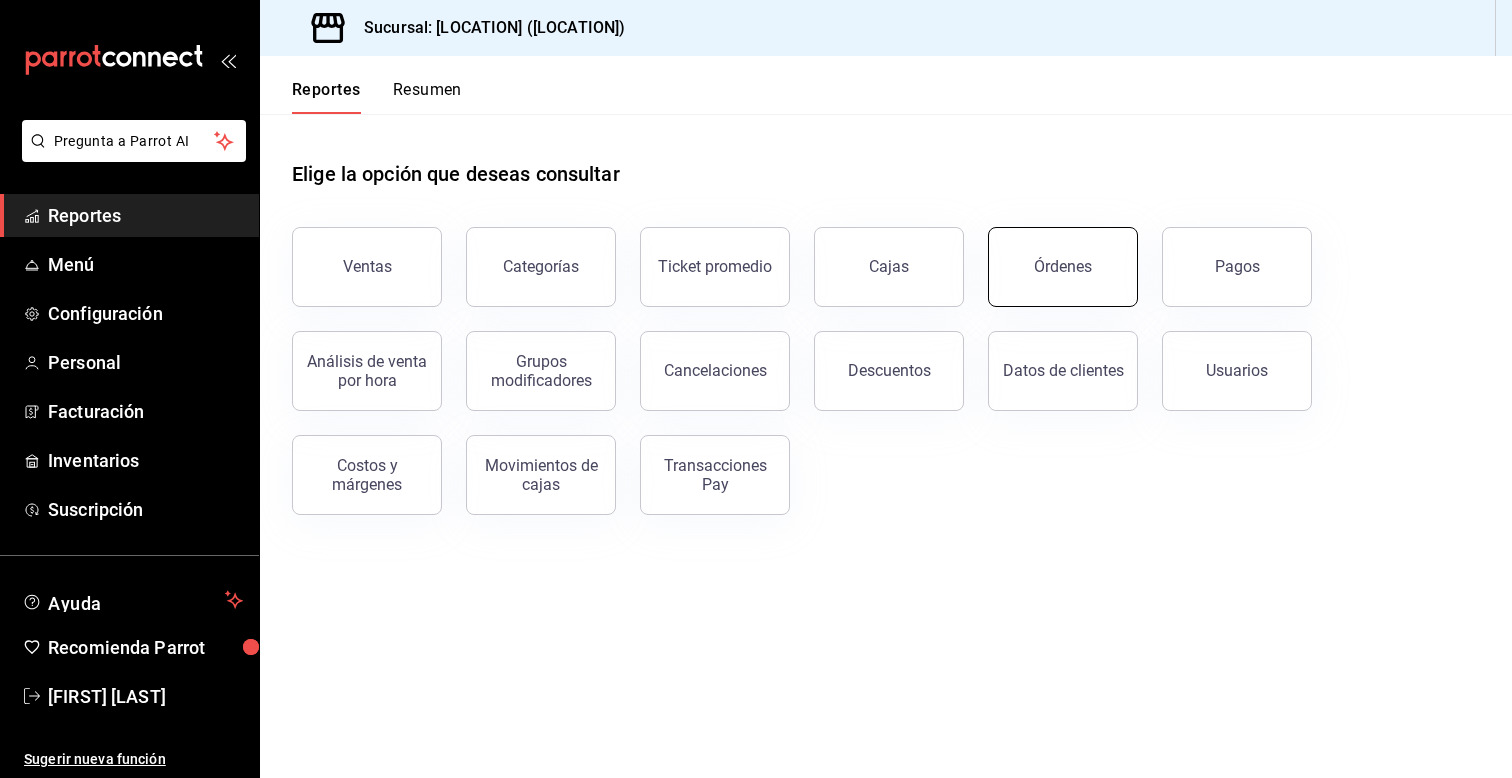 click on "Órdenes" at bounding box center (1063, 267) 